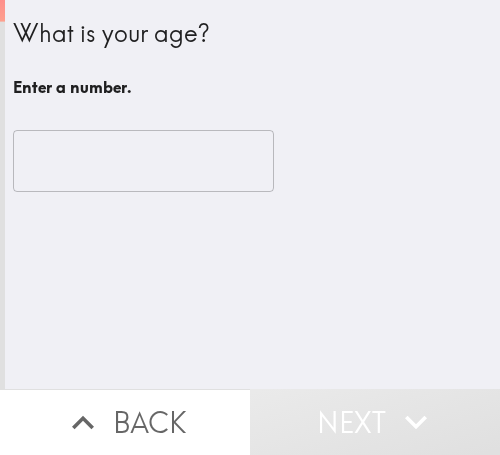 scroll, scrollTop: 0, scrollLeft: 0, axis: both 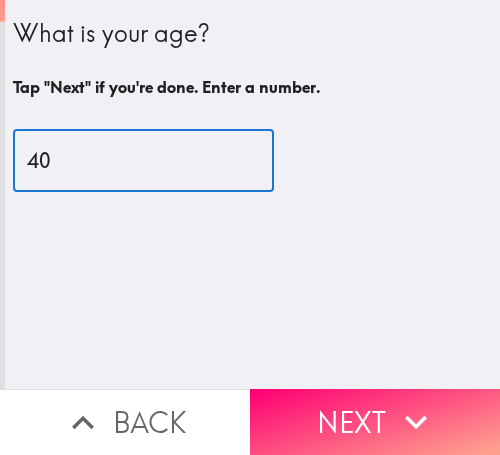 type on "40" 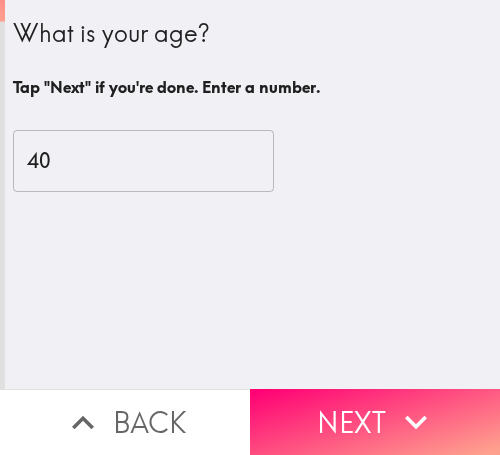 drag, startPoint x: 406, startPoint y: 386, endPoint x: 494, endPoint y: 402, distance: 89.44272 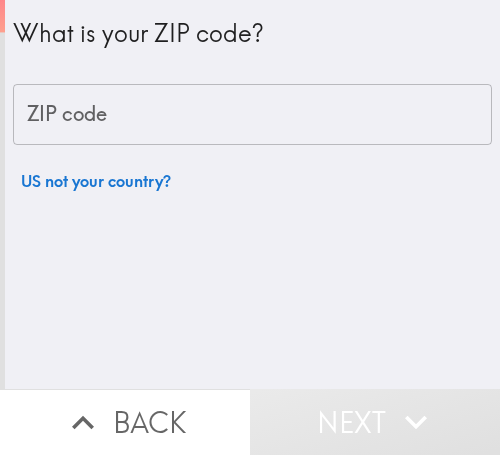 click on "ZIP code" at bounding box center (252, 115) 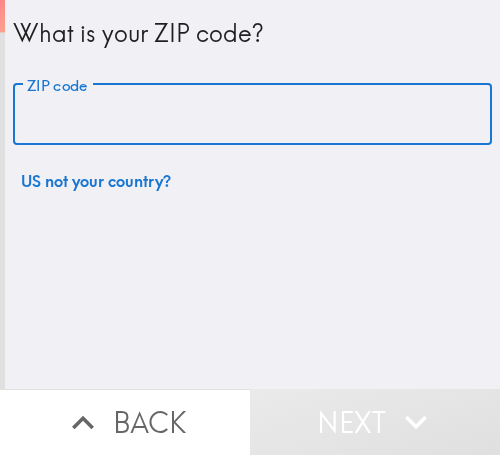 paste on "33610" 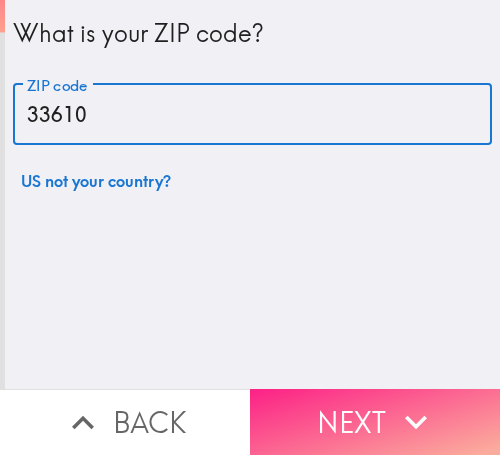 type on "33610" 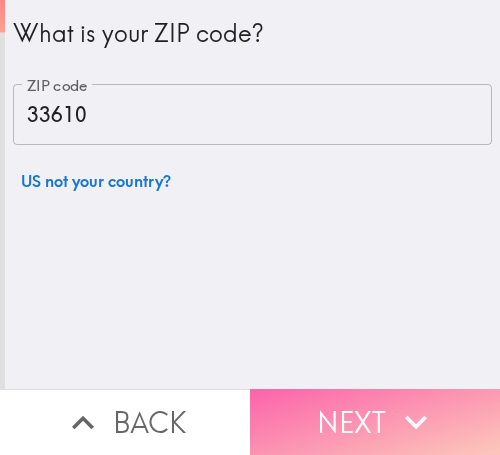 click on "Next" at bounding box center (375, 422) 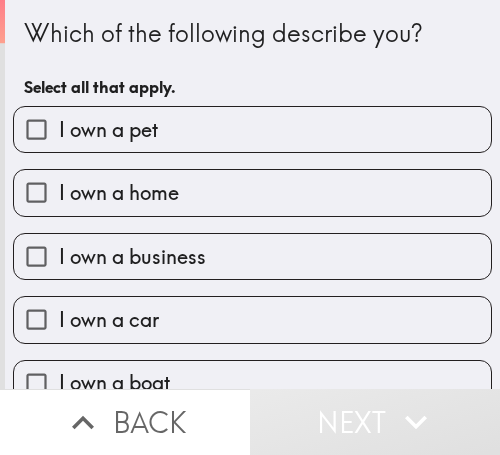 drag, startPoint x: 422, startPoint y: 42, endPoint x: 432, endPoint y: 56, distance: 17.20465 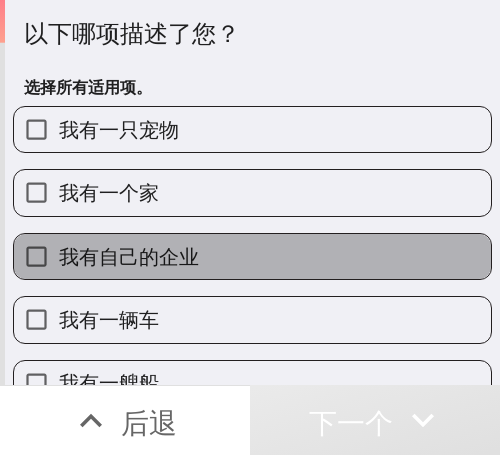 click on "我有自己的企业" at bounding box center [252, 256] 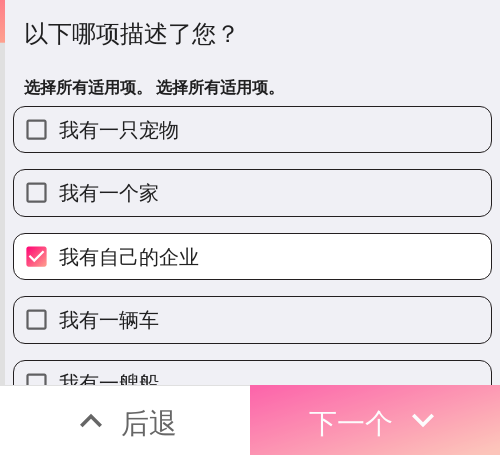 click on "下一个" at bounding box center (375, 420) 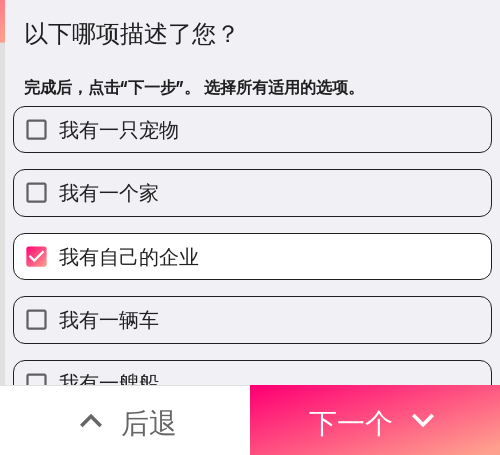 scroll, scrollTop: 0, scrollLeft: 0, axis: both 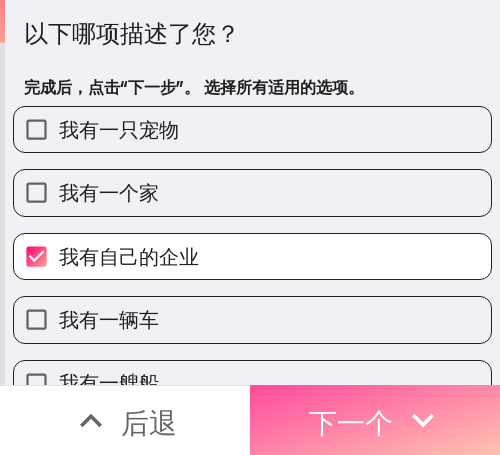 drag, startPoint x: 419, startPoint y: 396, endPoint x: 195, endPoint y: 396, distance: 224 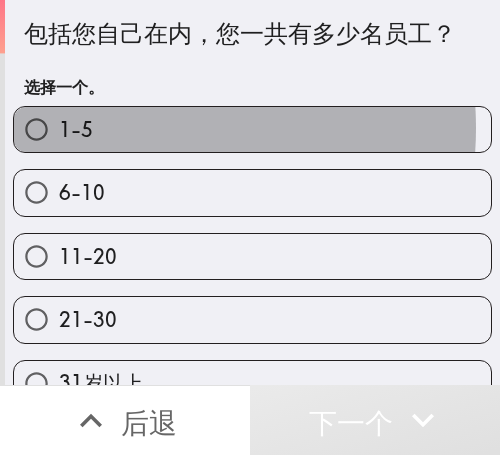 click on "1-5" at bounding box center [252, 129] 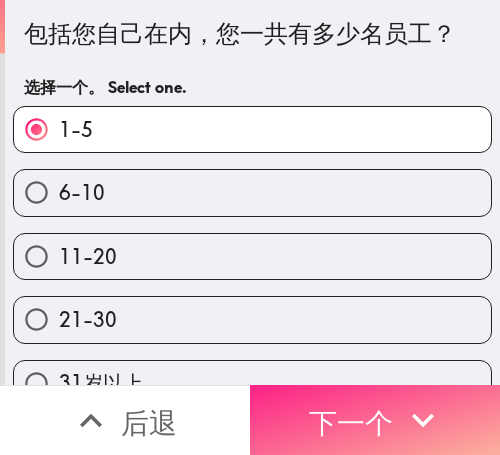 click on "下一个" at bounding box center (351, 422) 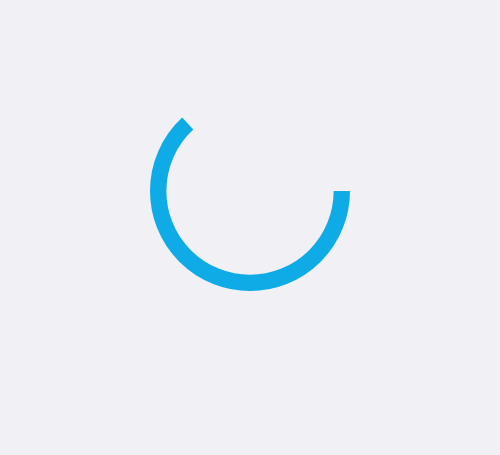 scroll, scrollTop: 0, scrollLeft: 0, axis: both 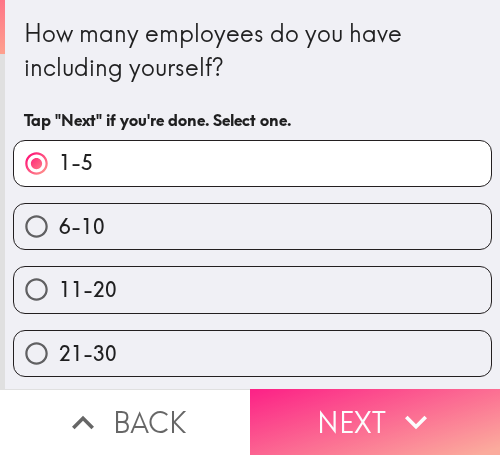 drag, startPoint x: 384, startPoint y: 385, endPoint x: 323, endPoint y: 385, distance: 61 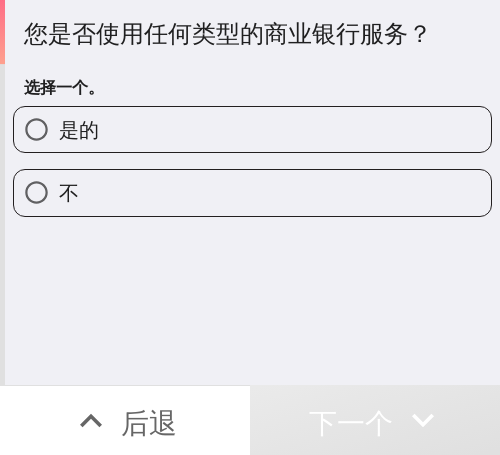 drag, startPoint x: 147, startPoint y: 118, endPoint x: 250, endPoint y: 124, distance: 103.17461 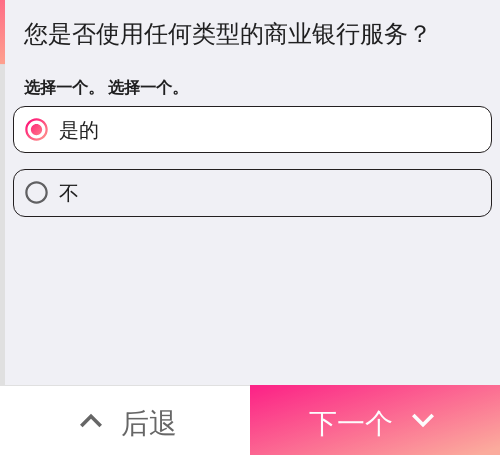 drag, startPoint x: 379, startPoint y: 390, endPoint x: 355, endPoint y: 390, distance: 24 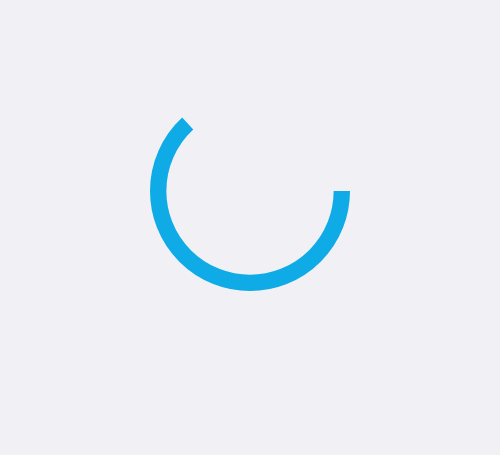 scroll, scrollTop: 0, scrollLeft: 0, axis: both 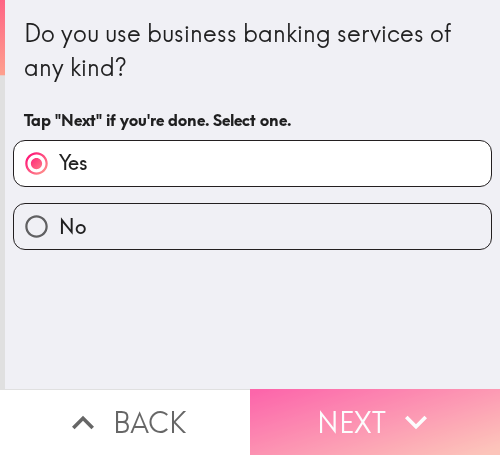 click on "Next" at bounding box center (375, 422) 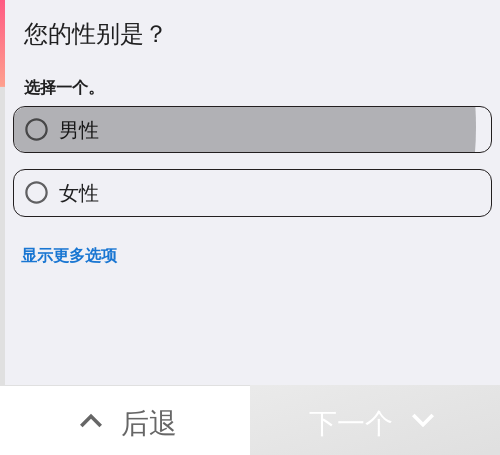 click on "男性" at bounding box center [252, 129] 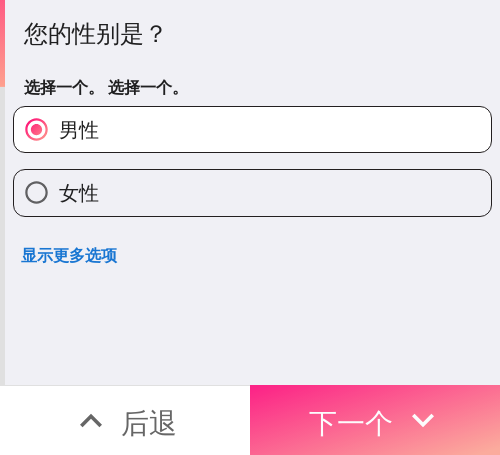 click on "下一个" at bounding box center (375, 420) 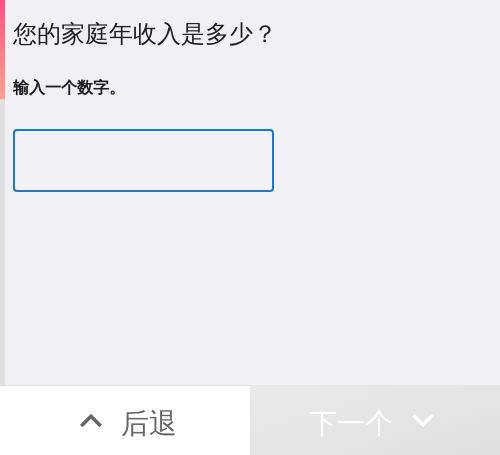click at bounding box center (143, 161) 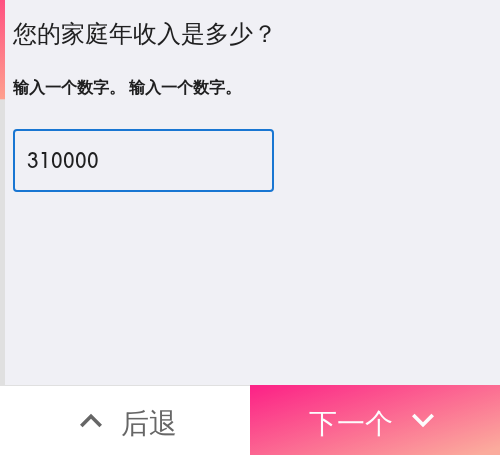 type on "310000" 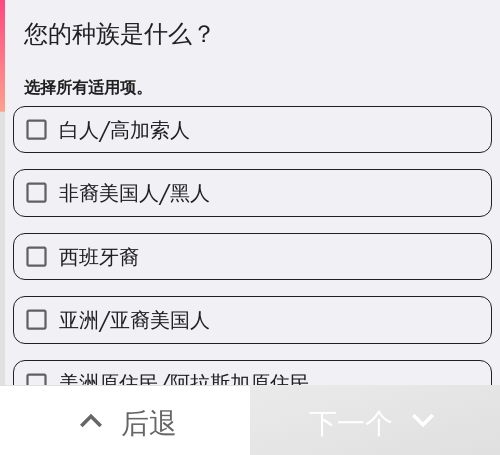 click on "白人/高加索人" at bounding box center (252, 129) 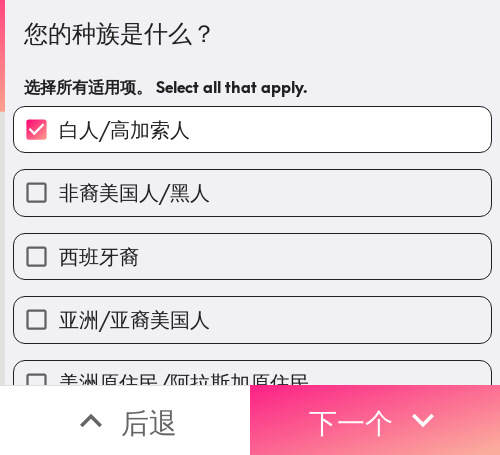 click on "下一个" at bounding box center [375, 420] 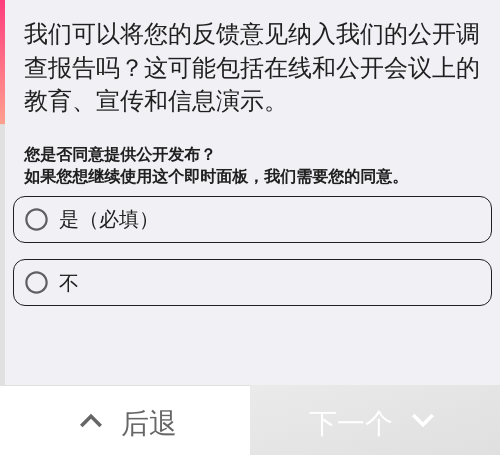 click on "是（必填）" at bounding box center (252, 219) 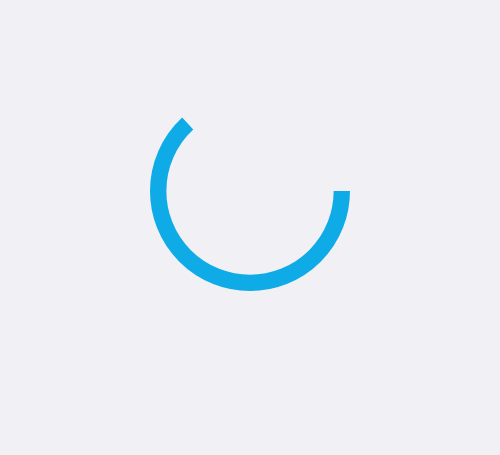 scroll, scrollTop: 0, scrollLeft: 0, axis: both 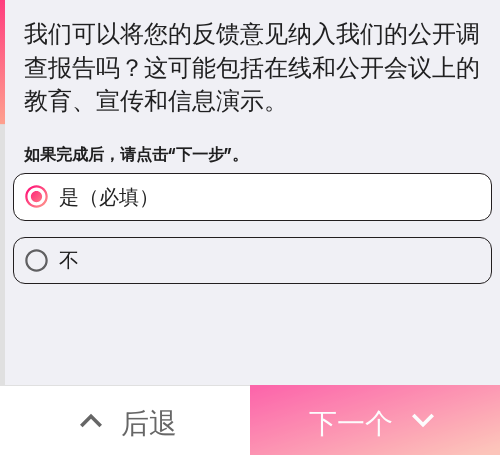 click on "下一个" at bounding box center [351, 422] 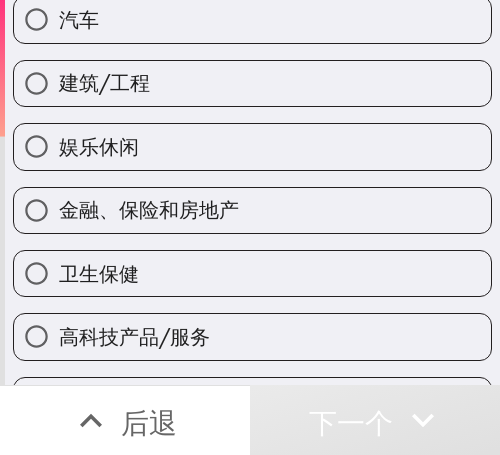 click on "娱乐休闲" at bounding box center (252, 146) 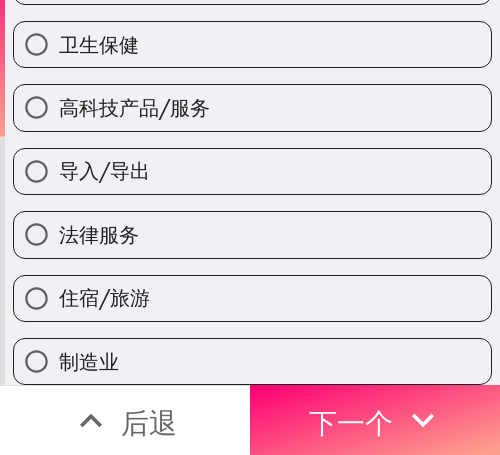 scroll, scrollTop: 500, scrollLeft: 0, axis: vertical 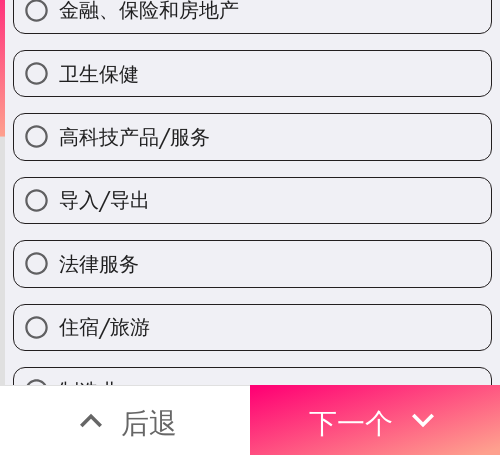 click on "住宿/旅游" at bounding box center [252, 327] 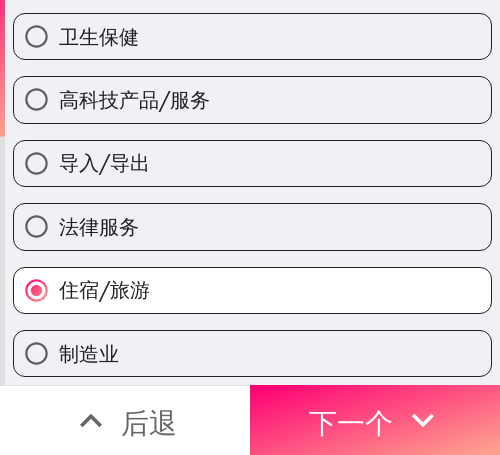 scroll, scrollTop: 990, scrollLeft: 0, axis: vertical 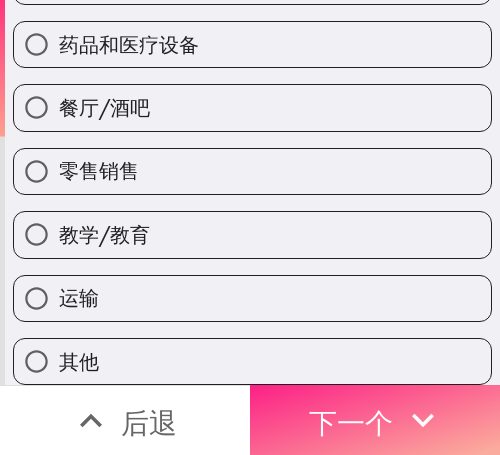 click on "下一个" at bounding box center (351, 422) 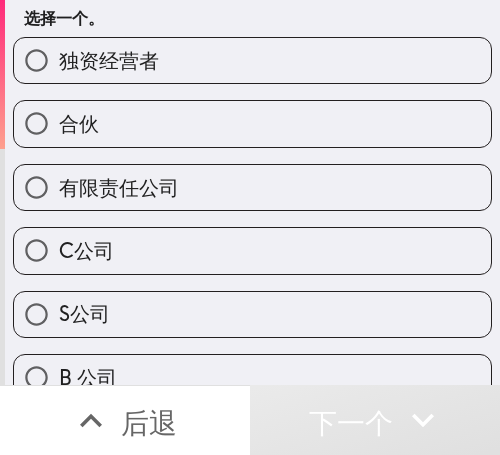 scroll, scrollTop: 0, scrollLeft: 0, axis: both 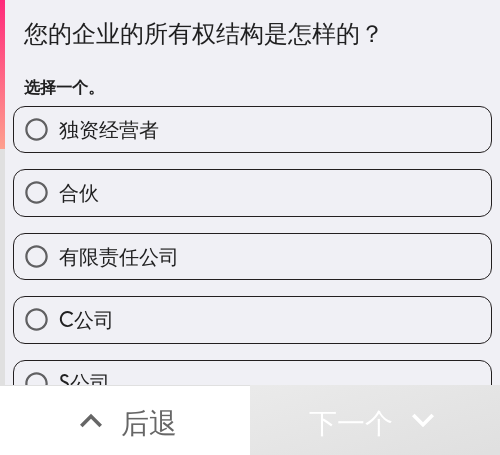 drag, startPoint x: 152, startPoint y: 136, endPoint x: 173, endPoint y: 163, distance: 34.20526 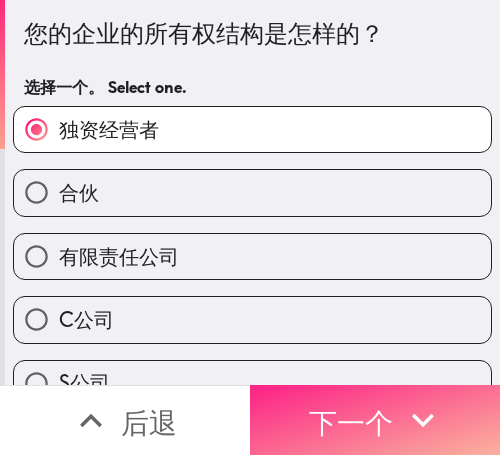 click on "下一个" at bounding box center [351, 420] 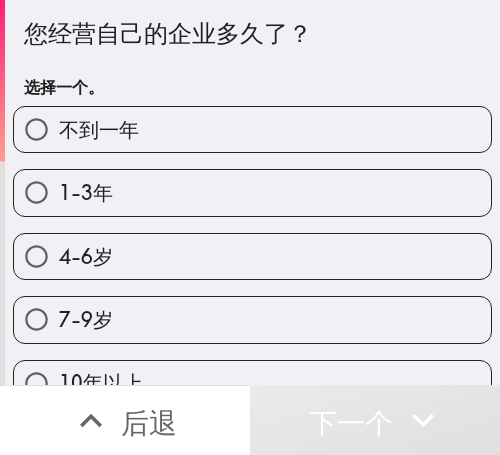 click on "4-6岁" at bounding box center [252, 256] 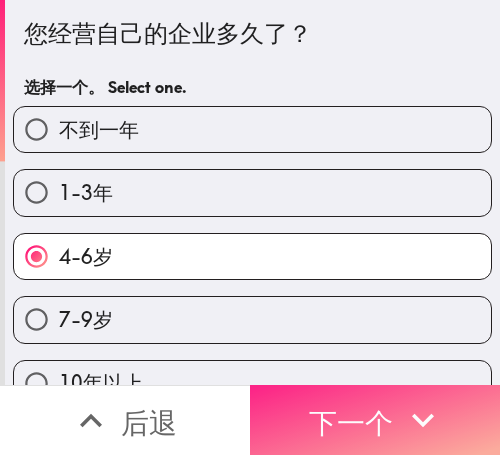 click on "下一个" at bounding box center (351, 420) 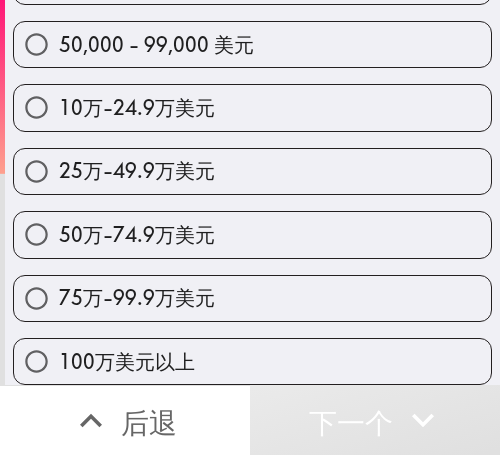 scroll, scrollTop: 229, scrollLeft: 0, axis: vertical 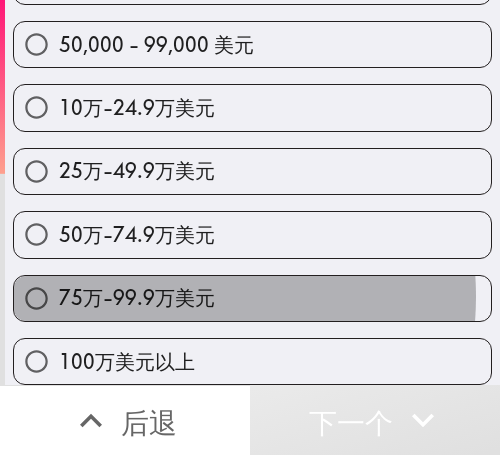 click on "75万-99.9万美元" at bounding box center (137, 297) 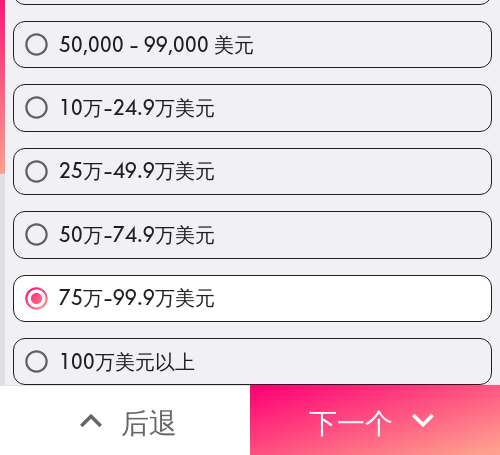 drag, startPoint x: 330, startPoint y: 391, endPoint x: 382, endPoint y: 361, distance: 60.033325 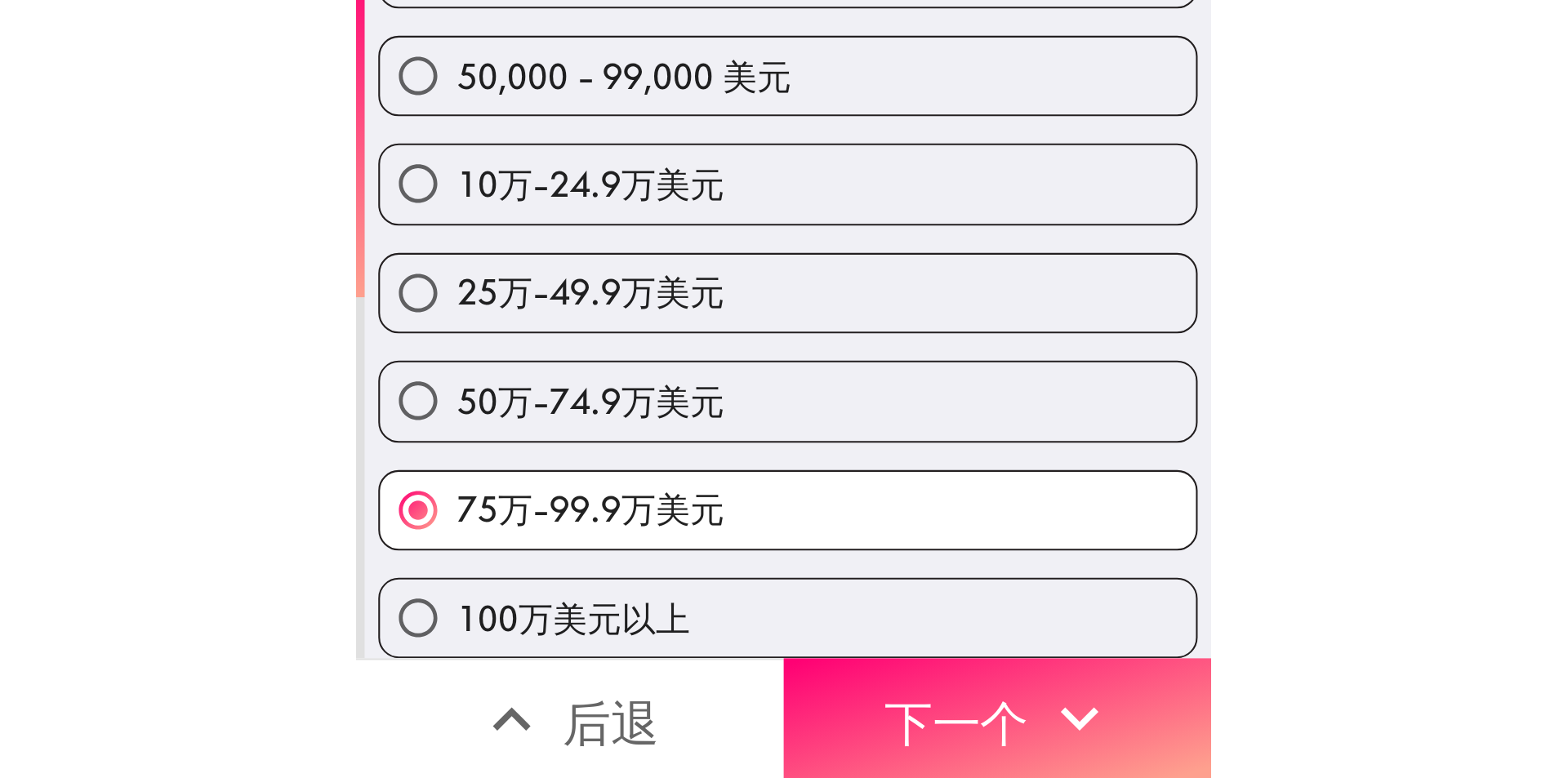 scroll, scrollTop: 73, scrollLeft: 0, axis: vertical 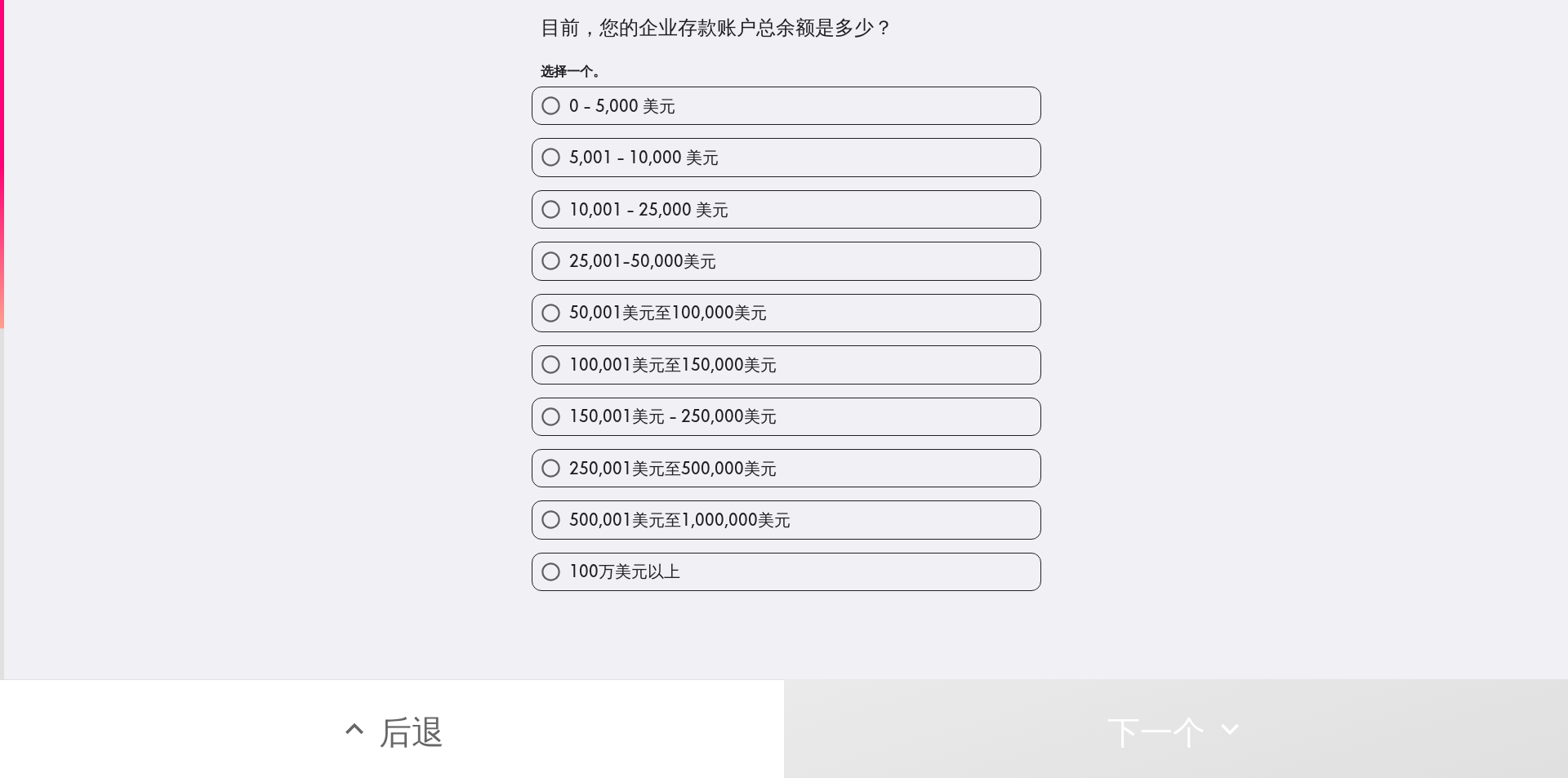 type 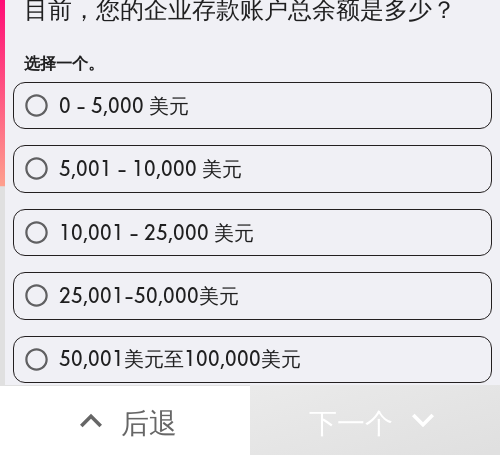 scroll, scrollTop: 0, scrollLeft: 0, axis: both 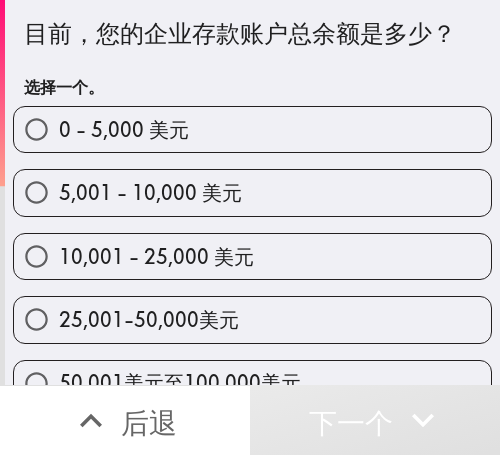 click on "后退" at bounding box center [149, 422] 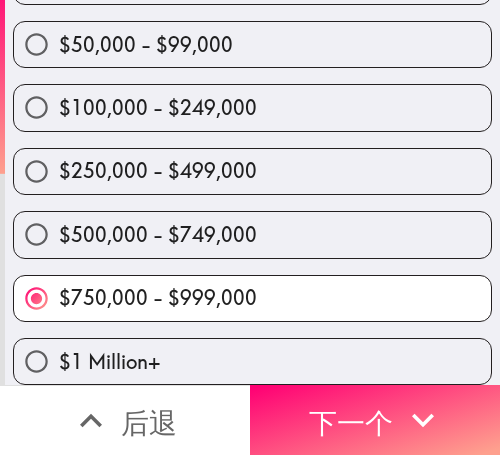 scroll, scrollTop: 229, scrollLeft: 0, axis: vertical 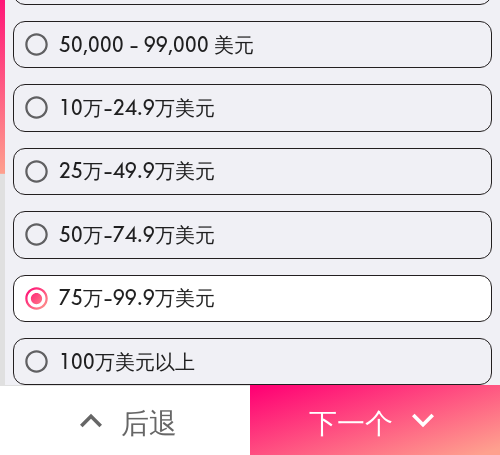 click on "25万-49.9万美元" at bounding box center [137, 170] 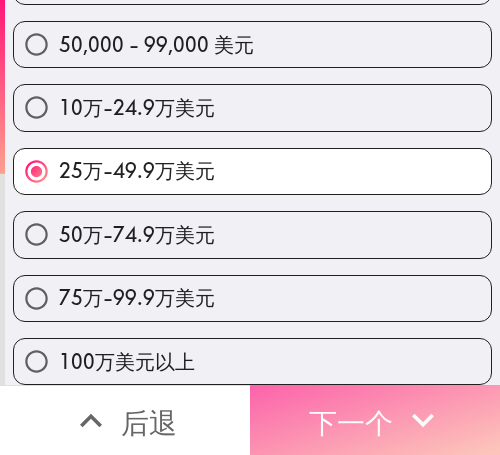 click on "下一个" at bounding box center [351, 420] 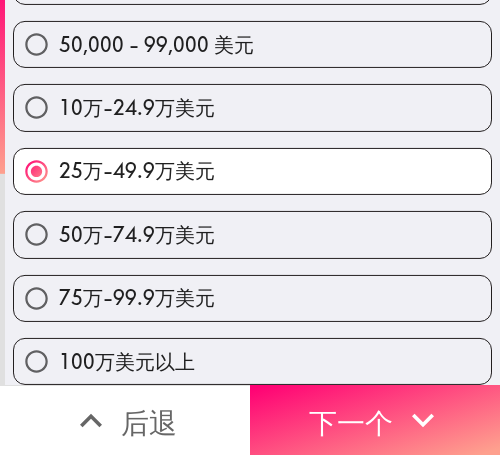 scroll, scrollTop: 90, scrollLeft: 0, axis: vertical 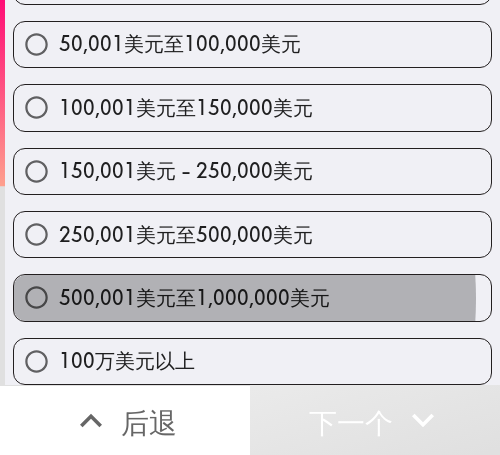 click on "500,001美元至1,000,000美元" at bounding box center (194, 297) 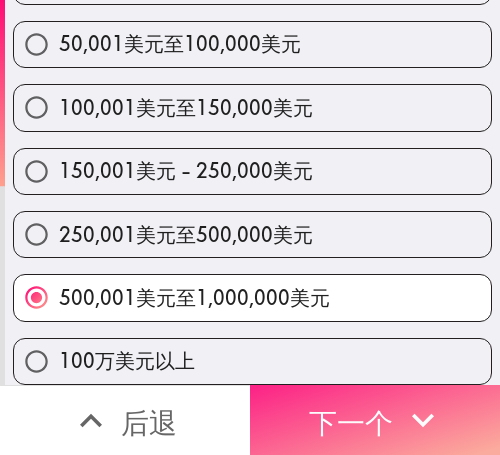 drag, startPoint x: 333, startPoint y: 394, endPoint x: 351, endPoint y: 387, distance: 19.313208 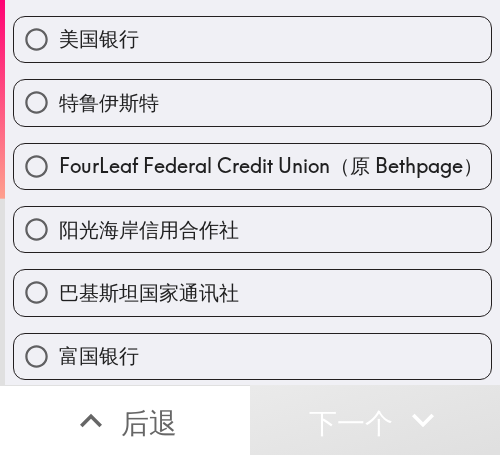 scroll, scrollTop: 310, scrollLeft: 0, axis: vertical 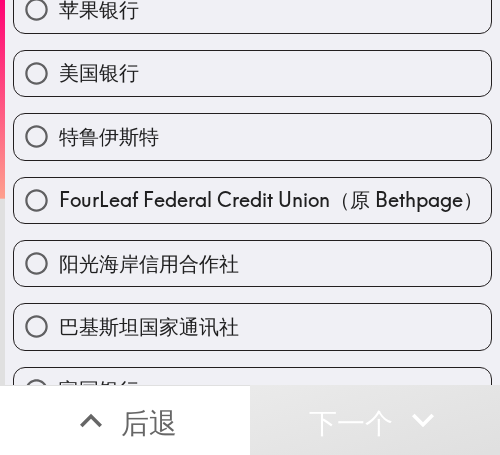 click on "美国银行" at bounding box center [252, 73] 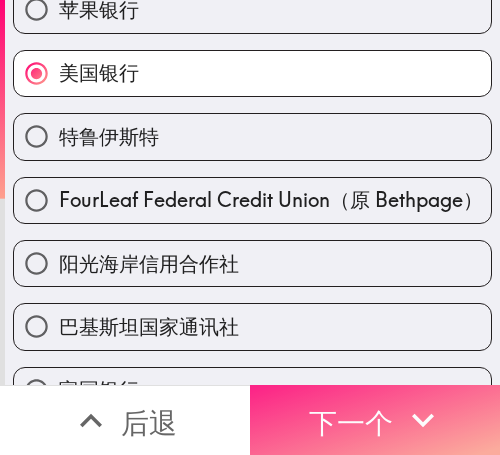 click on "下一个" at bounding box center [351, 422] 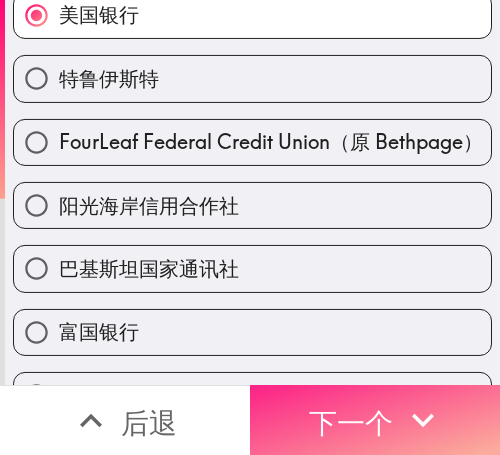 scroll, scrollTop: 112, scrollLeft: 0, axis: vertical 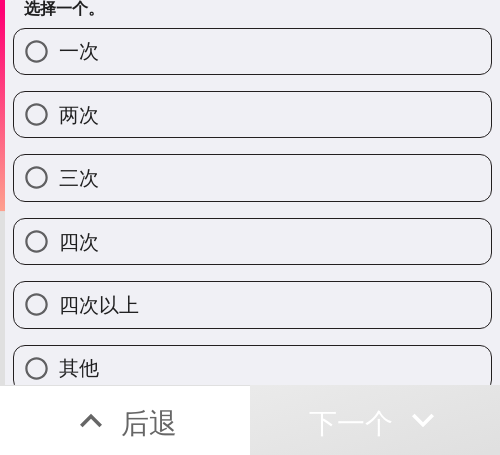 click on "一次" at bounding box center (252, 51) 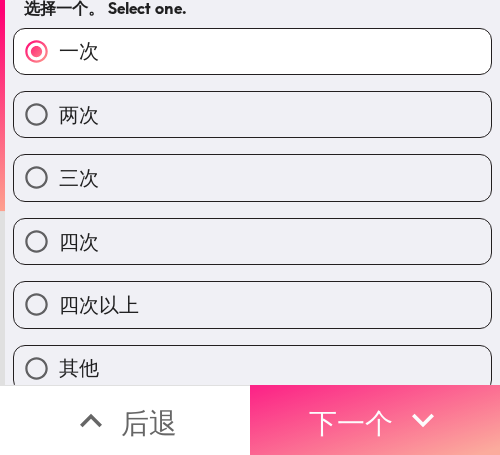 click on "下一个" at bounding box center [375, 420] 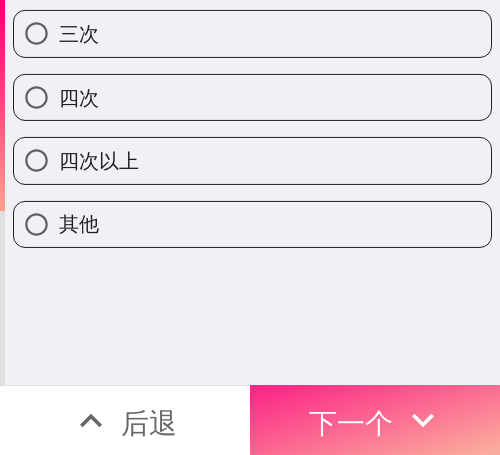 scroll, scrollTop: 0, scrollLeft: 0, axis: both 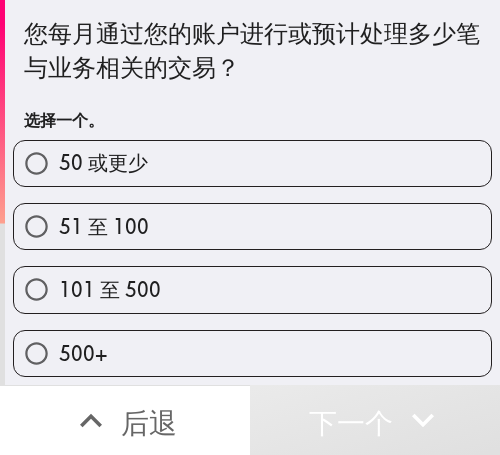 click on "101 至 500" at bounding box center (110, 289) 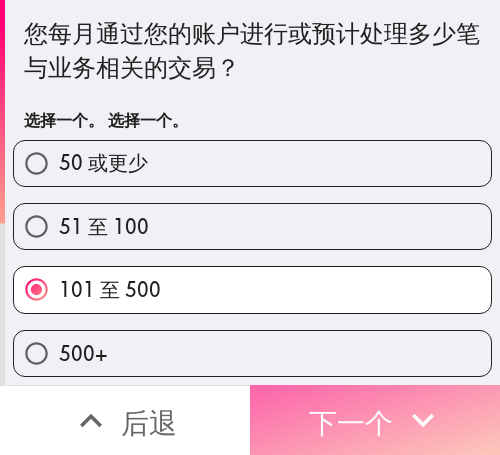 click on "下一个" at bounding box center (375, 420) 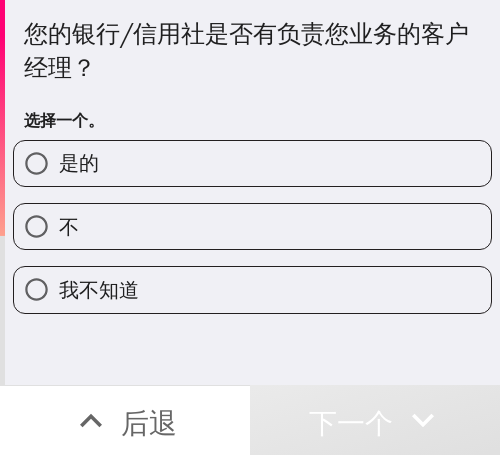 click on "是的" at bounding box center [252, 163] 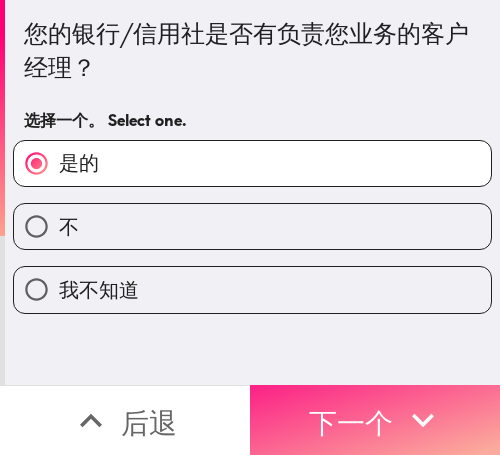 click on "下一个" at bounding box center (351, 422) 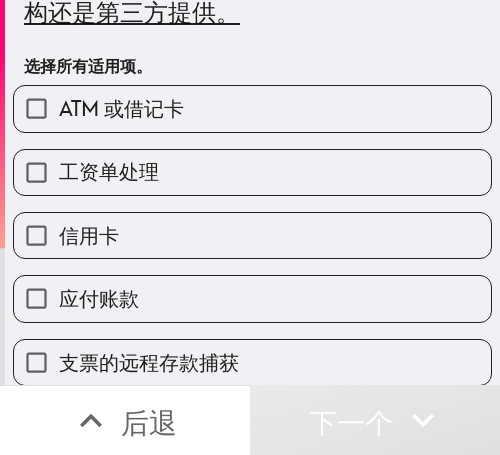 scroll, scrollTop: 100, scrollLeft: 0, axis: vertical 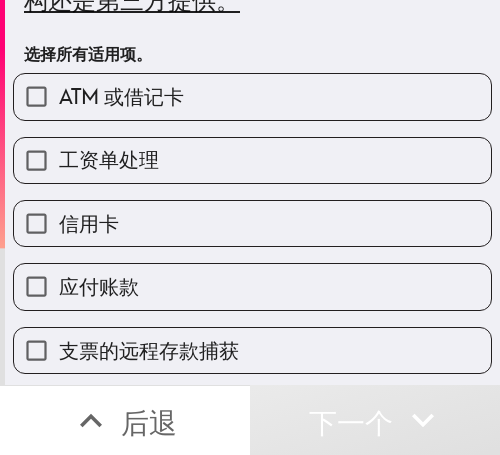 click on "工资单处理" at bounding box center (252, 160) 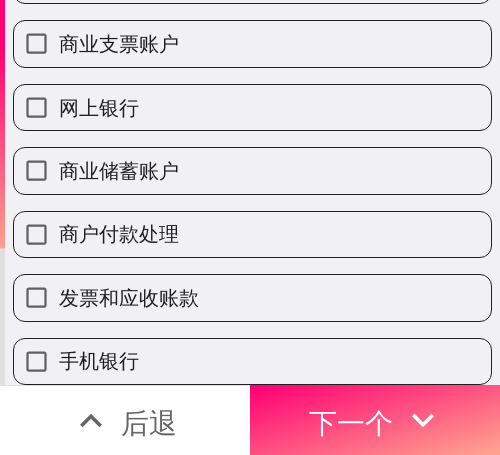 scroll, scrollTop: 804, scrollLeft: 0, axis: vertical 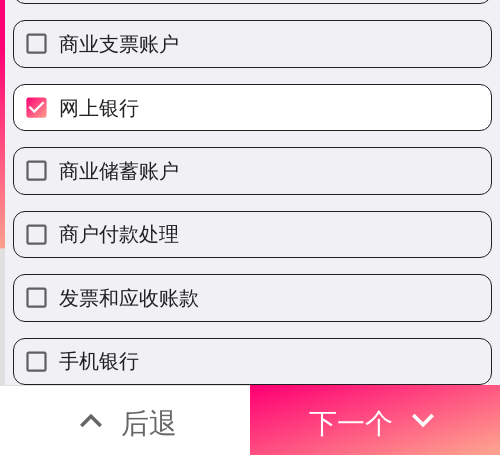 click on "手机银行" at bounding box center [252, 361] 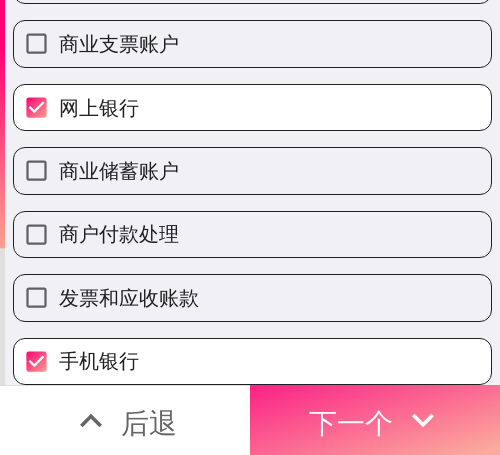 click 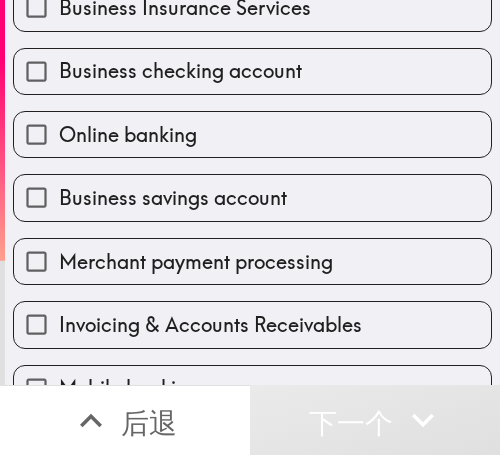 scroll, scrollTop: 726, scrollLeft: 0, axis: vertical 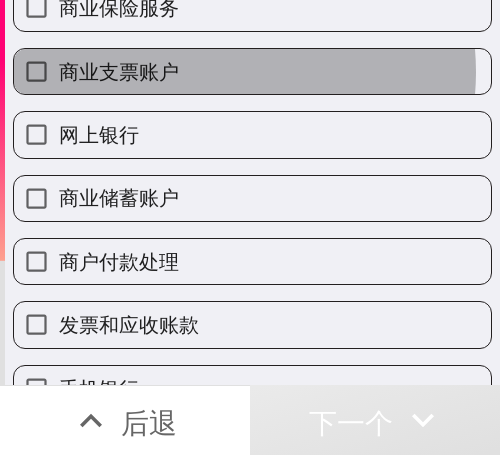 click on "商业支票账户" at bounding box center [252, 71] 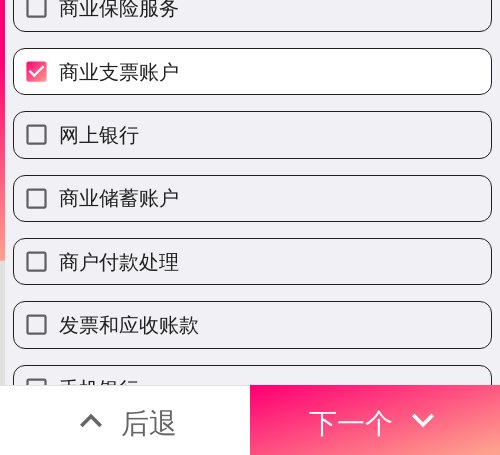 click on "发票和应收账款" at bounding box center [252, 324] 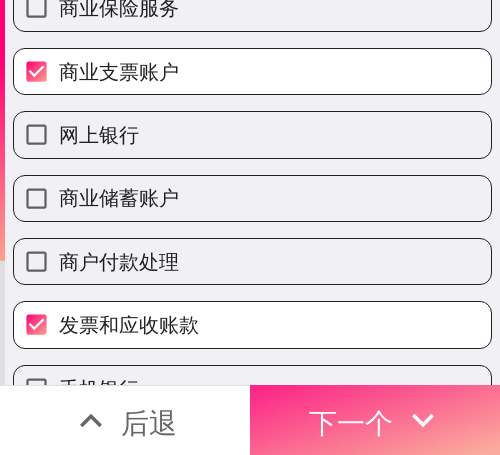 click on "下一个" at bounding box center (351, 422) 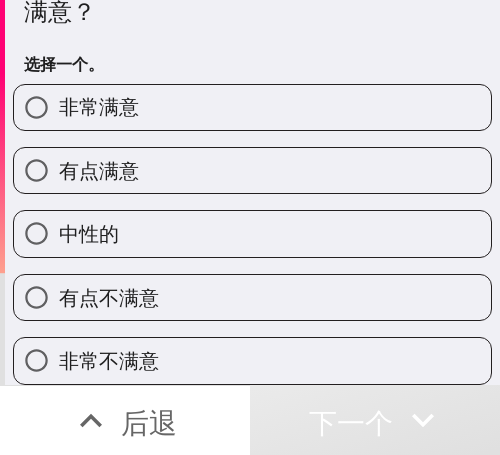 scroll, scrollTop: 73, scrollLeft: 0, axis: vertical 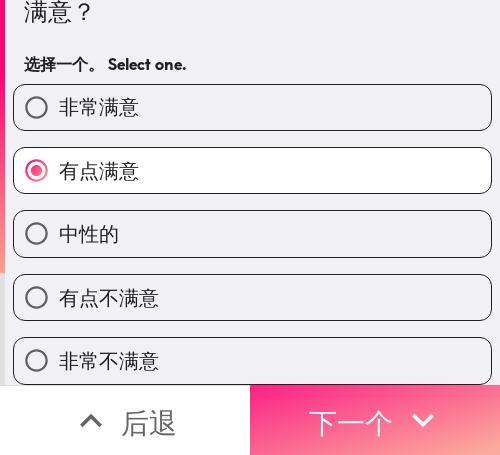 click on "下一个" at bounding box center [351, 422] 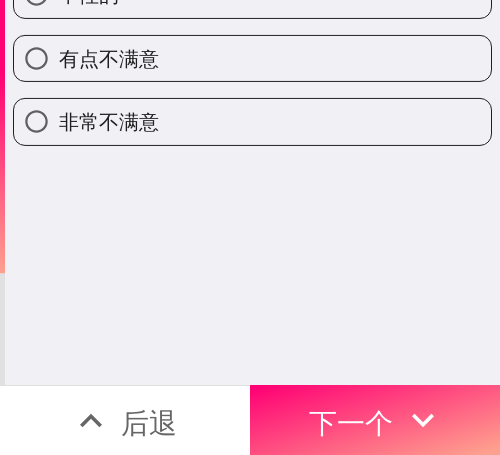 scroll, scrollTop: 0, scrollLeft: 0, axis: both 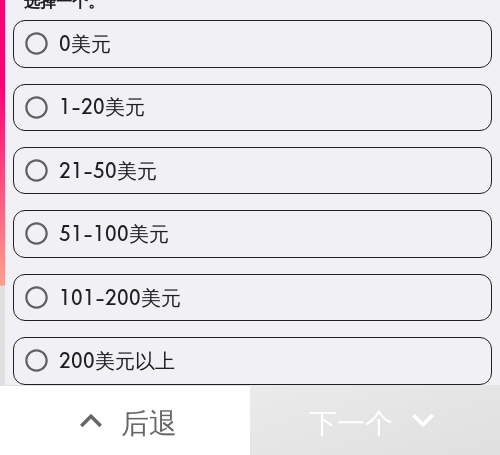 drag, startPoint x: 170, startPoint y: 277, endPoint x: 349, endPoint y: 362, distance: 198.15651 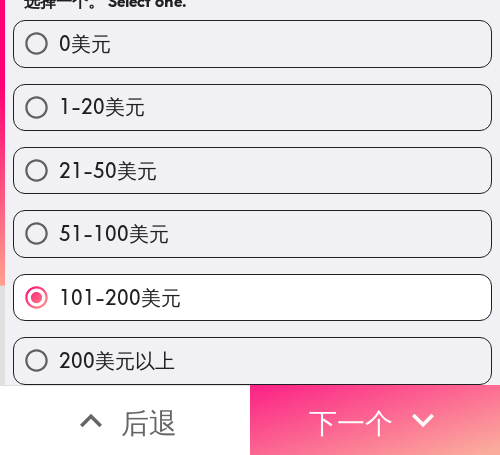 click on "下一个" at bounding box center [351, 422] 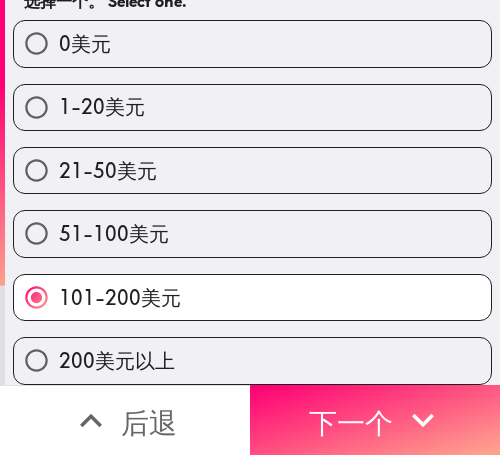 scroll, scrollTop: 62, scrollLeft: 0, axis: vertical 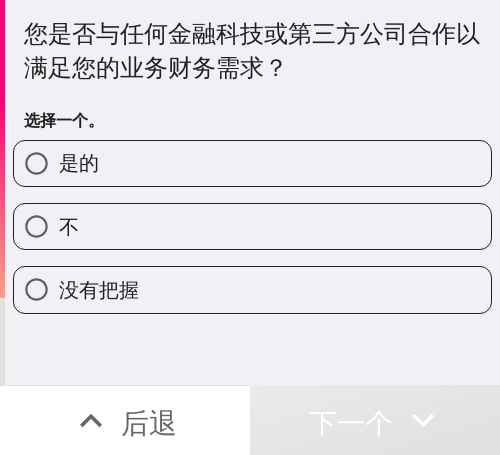 click on "不" at bounding box center (252, 226) 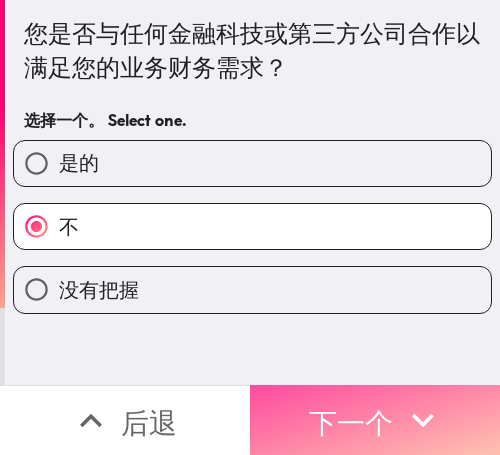 drag, startPoint x: 406, startPoint y: 400, endPoint x: 492, endPoint y: 380, distance: 88.29496 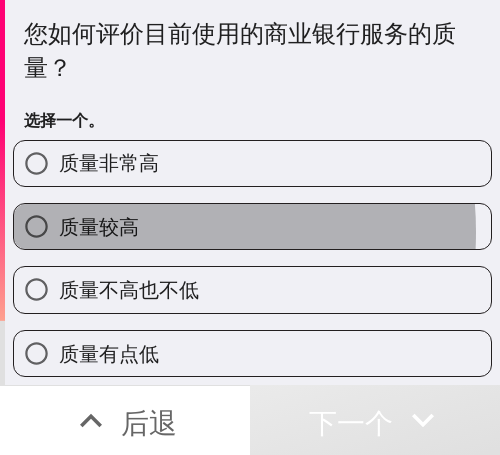 click on "质量较高" at bounding box center (99, 226) 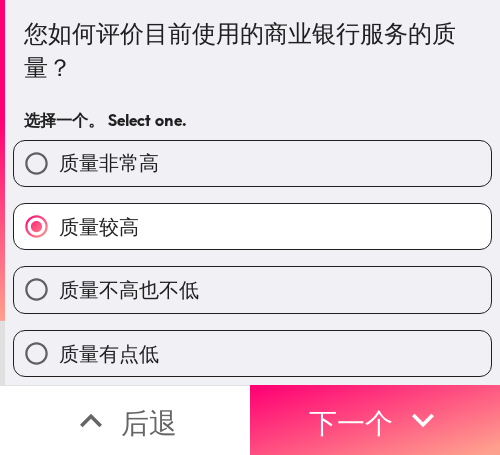drag, startPoint x: 377, startPoint y: 385, endPoint x: 251, endPoint y: 120, distance: 293.42972 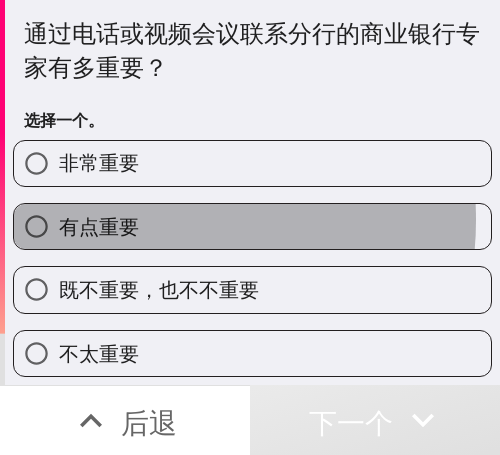 click on "有点重要" at bounding box center (99, 226) 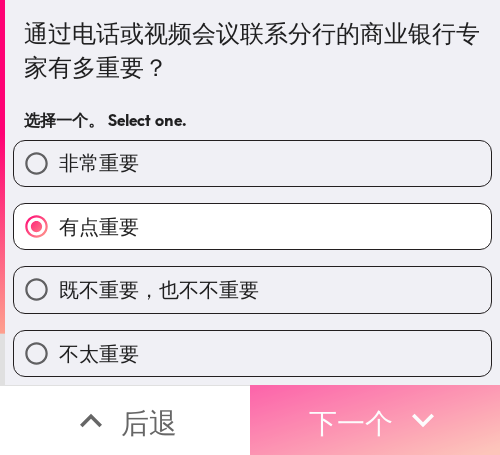 click on "下一个" at bounding box center (375, 420) 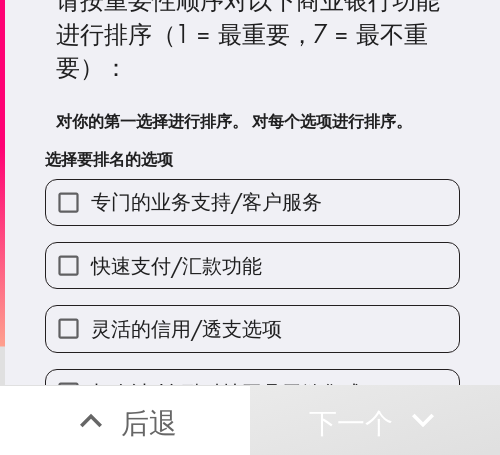 scroll, scrollTop: 100, scrollLeft: 0, axis: vertical 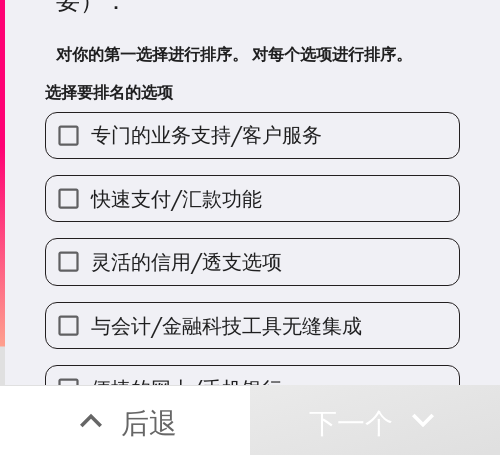 drag, startPoint x: 190, startPoint y: 158, endPoint x: 196, endPoint y: 173, distance: 16.155495 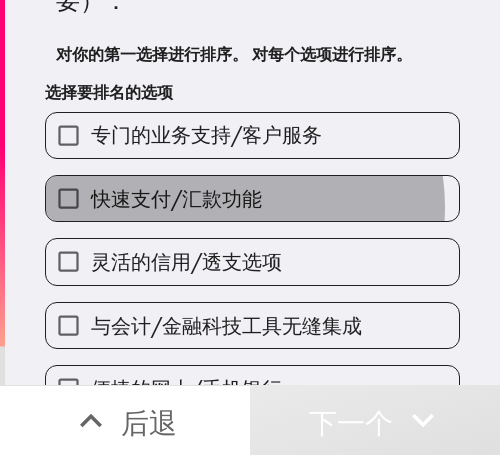 click on "快速支付/汇款功能" at bounding box center [176, 198] 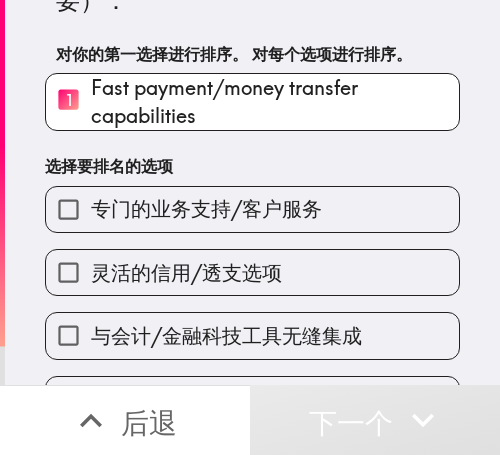 drag, startPoint x: 158, startPoint y: 203, endPoint x: 165, endPoint y: 224, distance: 22.135944 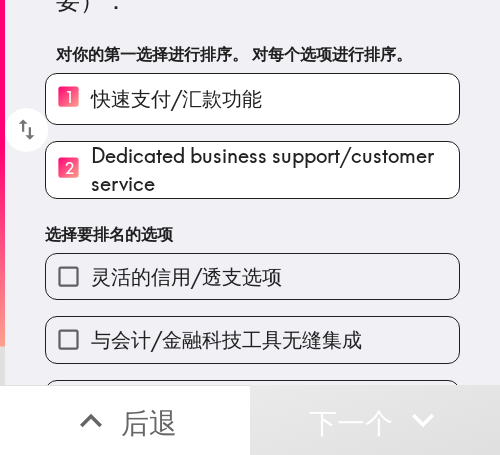 click on "灵活的信用/透支选项" at bounding box center [186, 276] 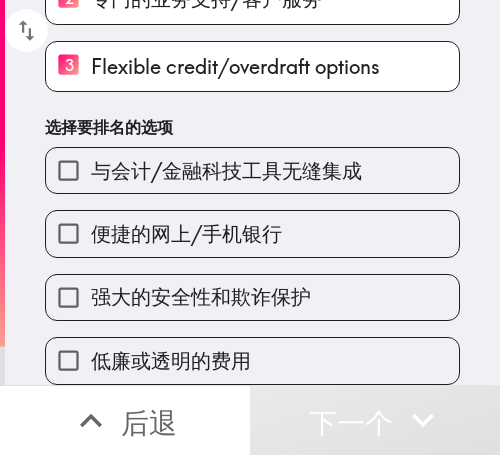 scroll, scrollTop: 284, scrollLeft: 0, axis: vertical 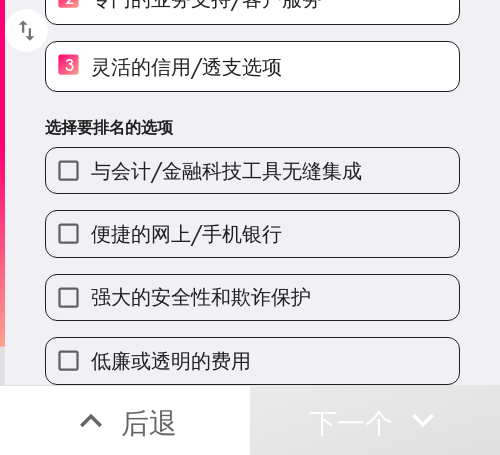 drag, startPoint x: 180, startPoint y: 161, endPoint x: 245, endPoint y: 195, distance: 73.3553 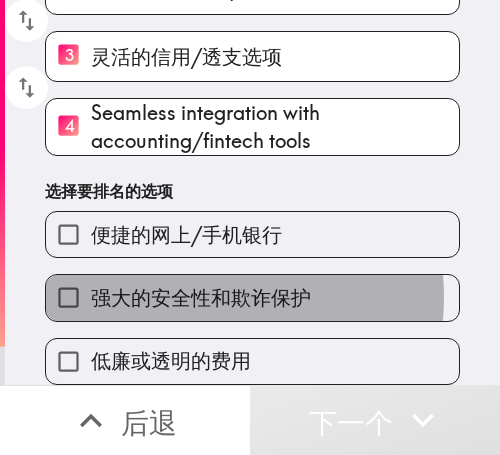click on "强大的安全性和欺诈保护" at bounding box center [201, 297] 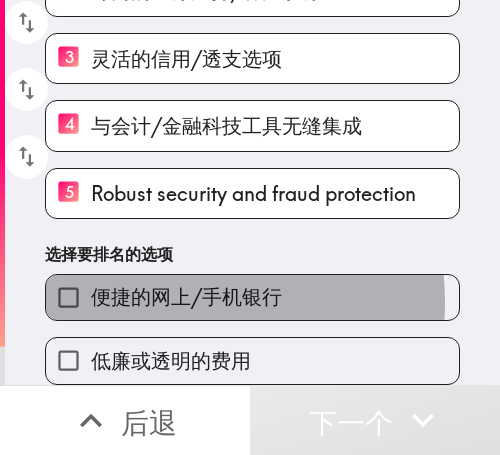 click on "便捷的网上/手机银行" at bounding box center (186, 296) 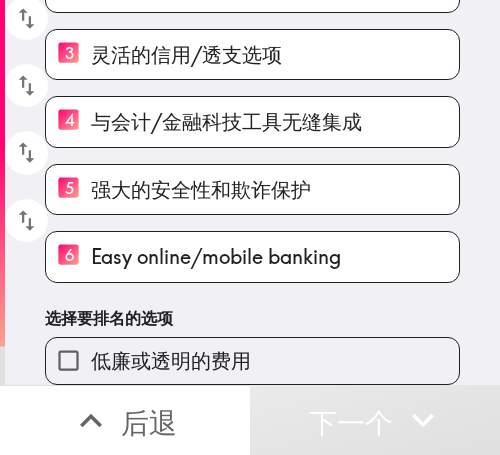 click on "低廉或透明的费用" at bounding box center (171, 360) 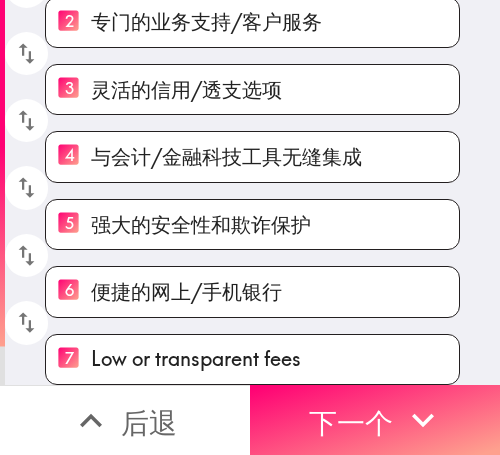 drag, startPoint x: 324, startPoint y: 398, endPoint x: 337, endPoint y: 366, distance: 34.539833 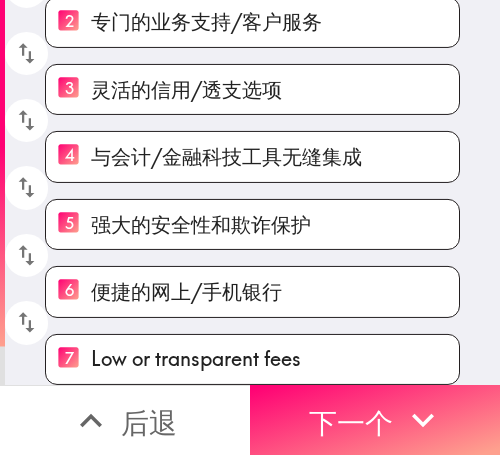 scroll, scrollTop: 154, scrollLeft: 0, axis: vertical 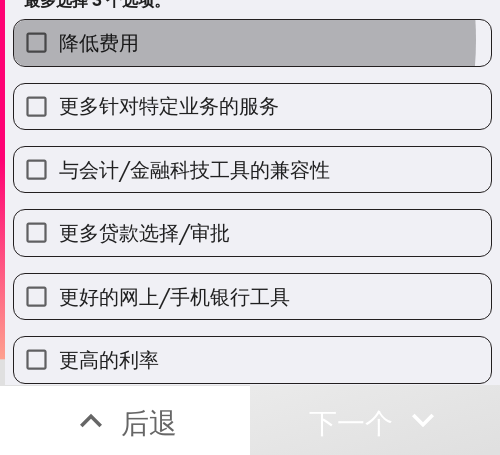 click on "降低费用" at bounding box center [252, 42] 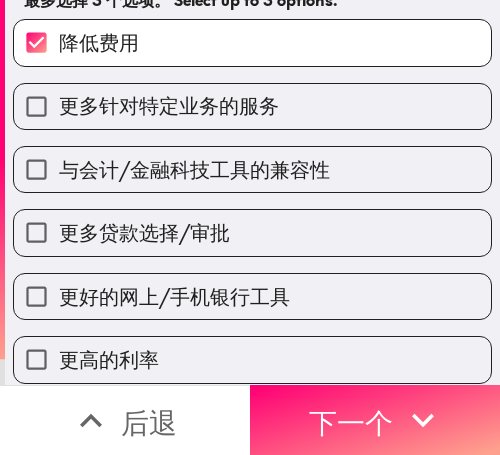 click on "与会计/金融科技工具的兼容性" at bounding box center [194, 169] 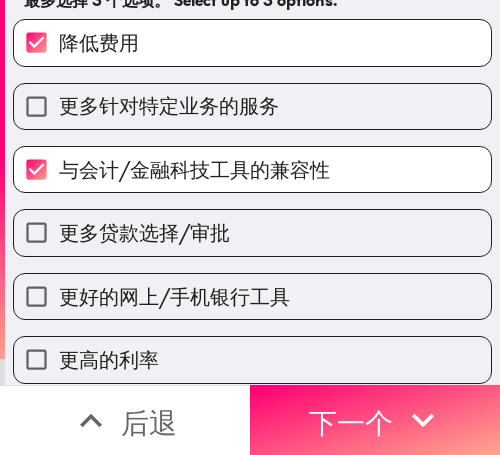 click on "更多贷款选择/审批" at bounding box center [252, 232] 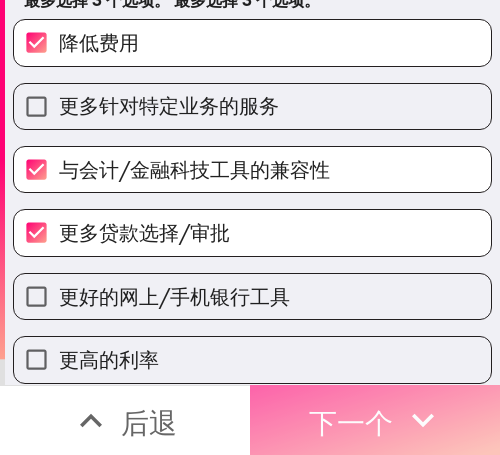 click on "下一个" at bounding box center [351, 422] 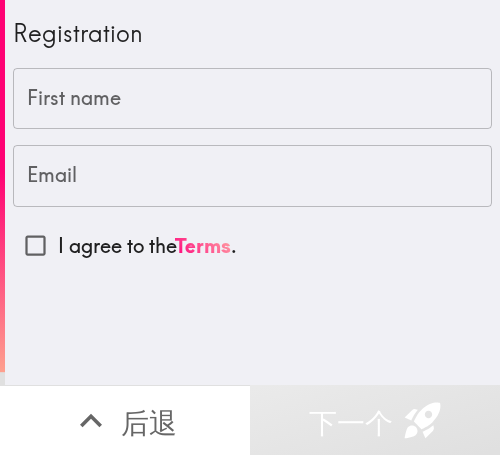 scroll, scrollTop: 0, scrollLeft: 0, axis: both 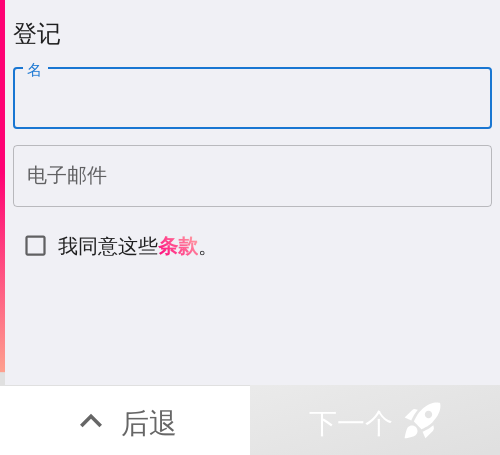 click on "名" at bounding box center [252, 99] 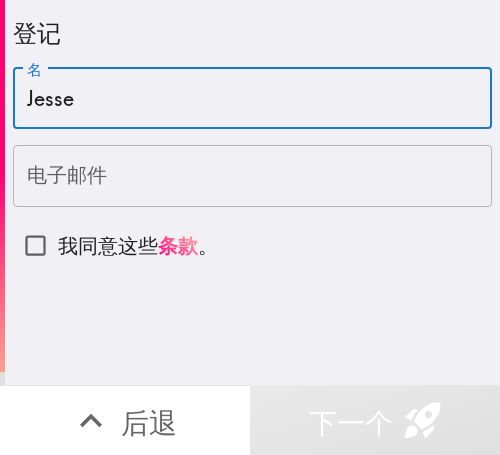 type on "Jesse" 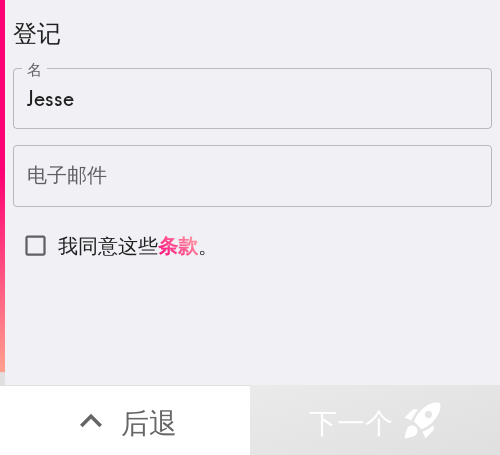 click on "电子邮件" at bounding box center (252, 176) 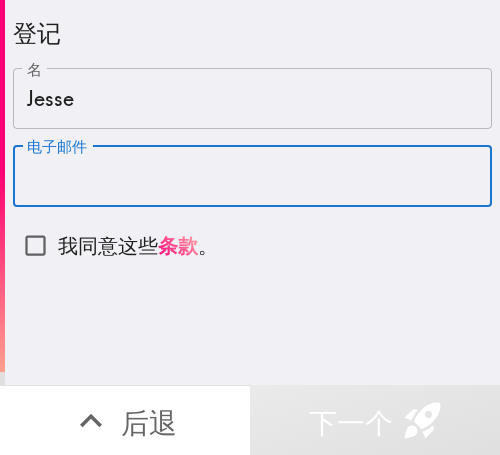 paste on "[EMAIL]" 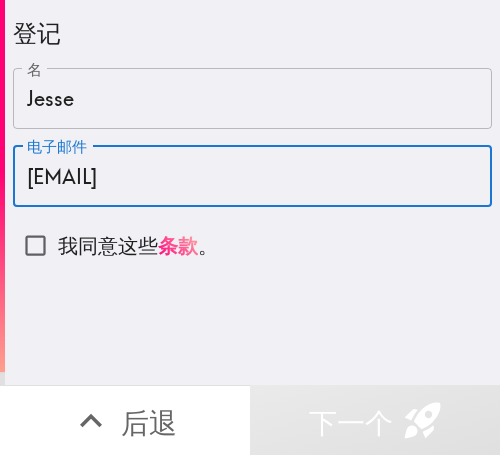type on "[EMAIL]" 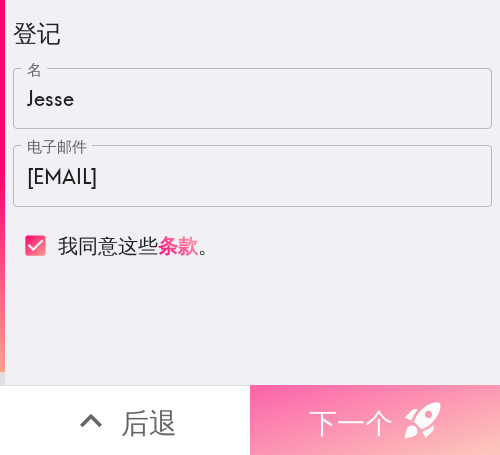 click on "下一个" at bounding box center (351, 422) 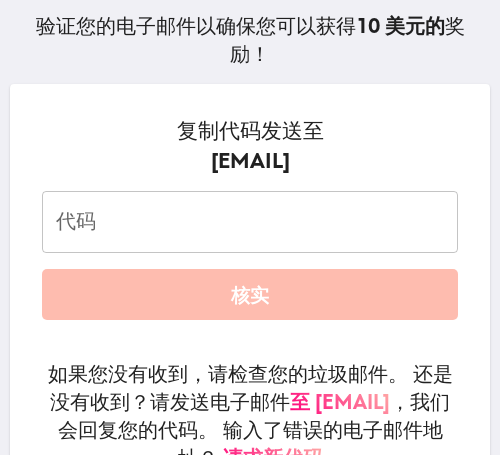 scroll, scrollTop: 317, scrollLeft: 0, axis: vertical 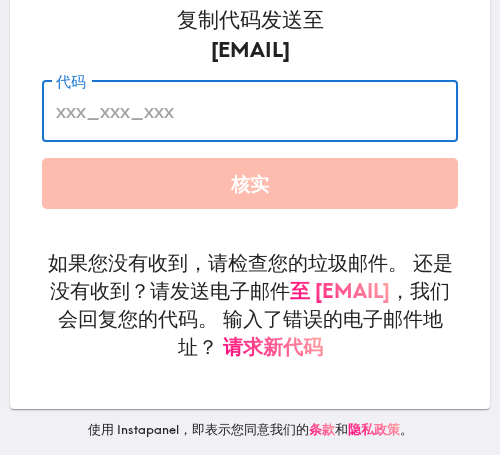 click on "代码" at bounding box center [250, 111] 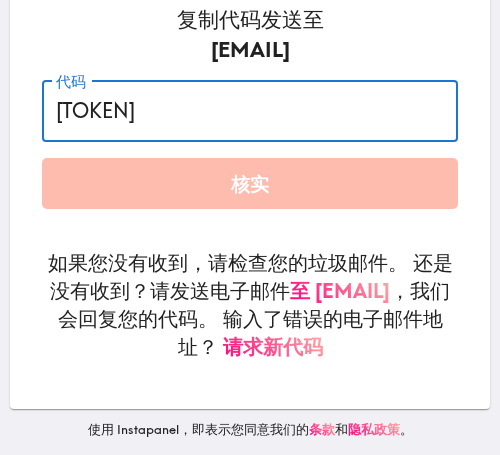 type on "[TOKEN]" 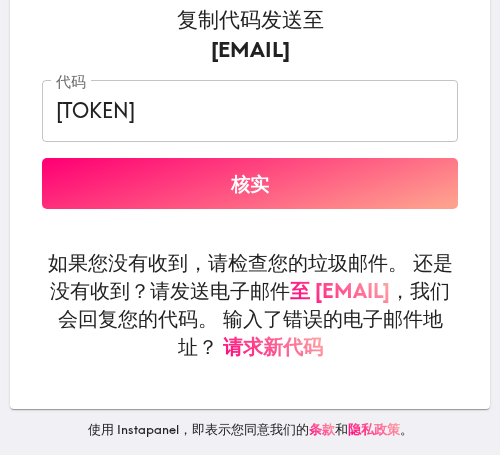 click on "核实" at bounding box center [250, 183] 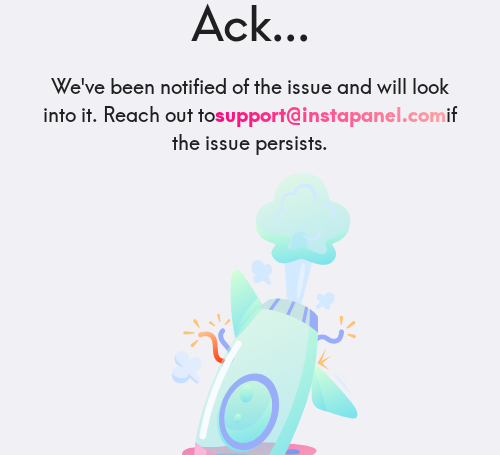 scroll, scrollTop: 78, scrollLeft: 0, axis: vertical 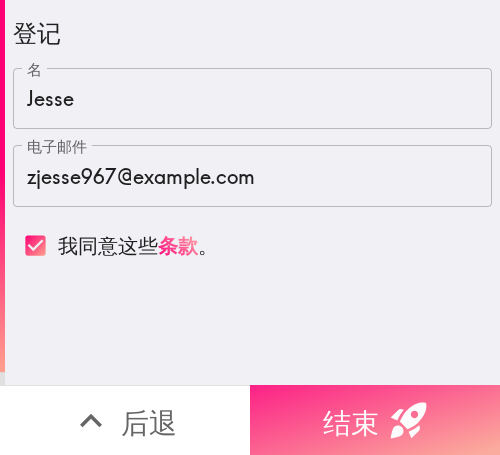 click on "结束" at bounding box center [351, 422] 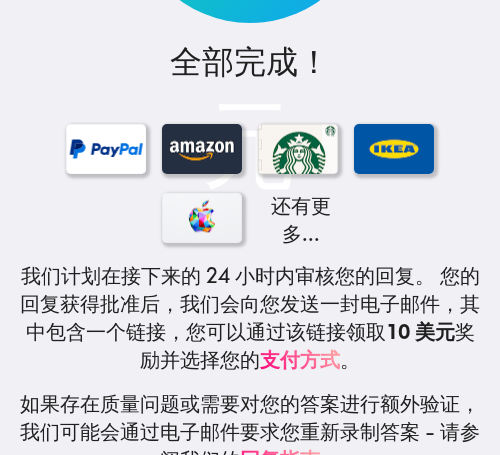 scroll, scrollTop: 413, scrollLeft: 0, axis: vertical 